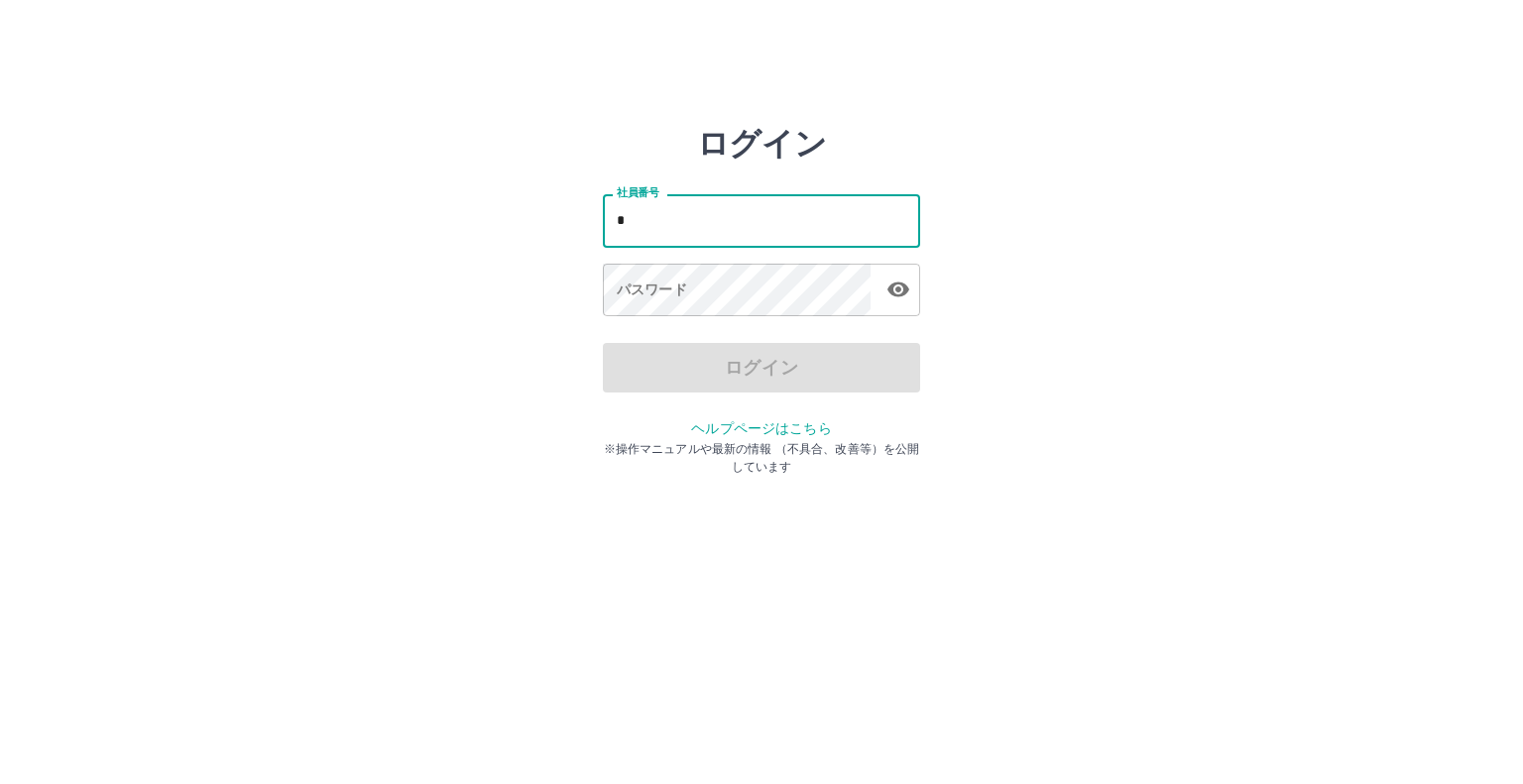 scroll, scrollTop: 0, scrollLeft: 0, axis: both 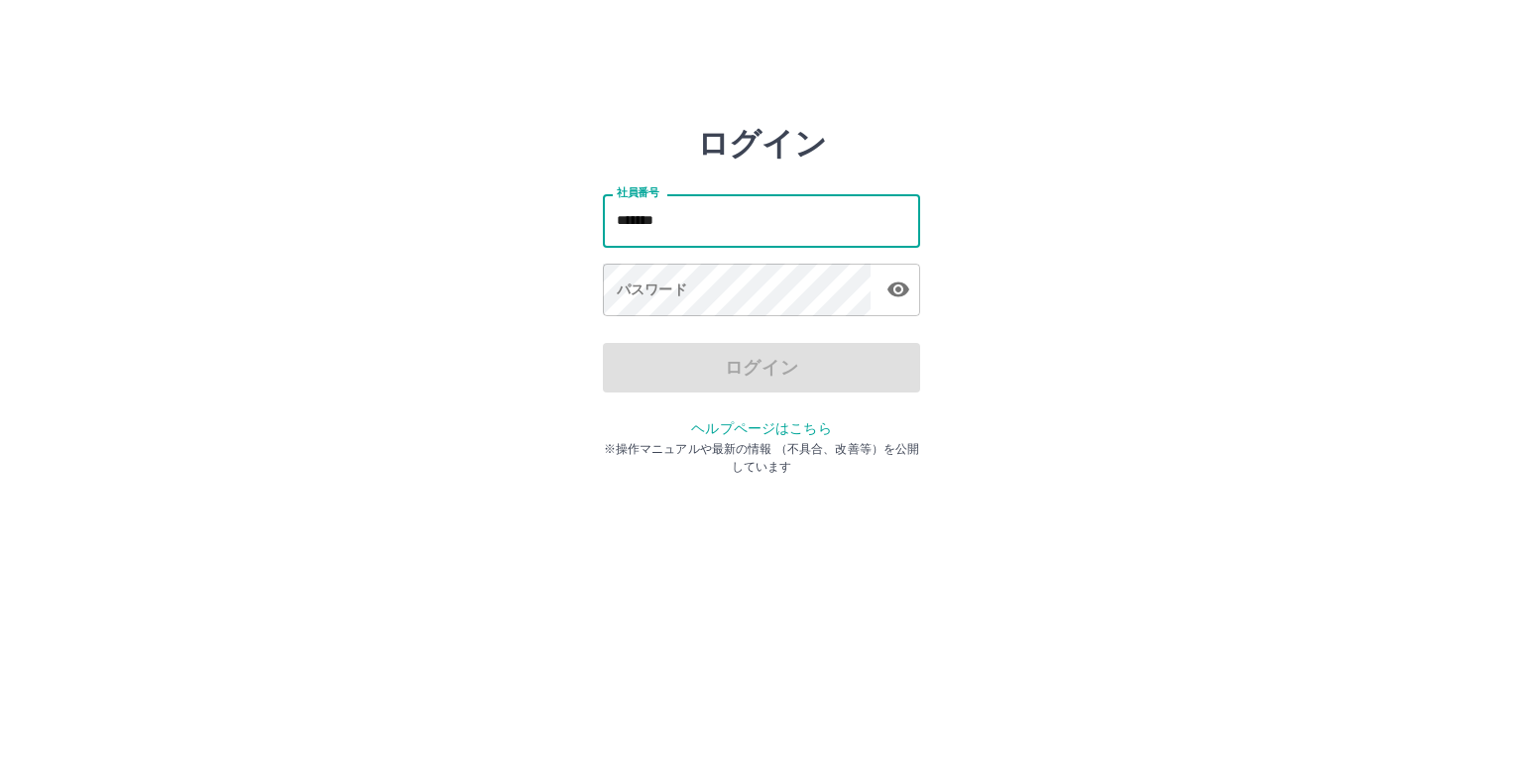 type on "*******" 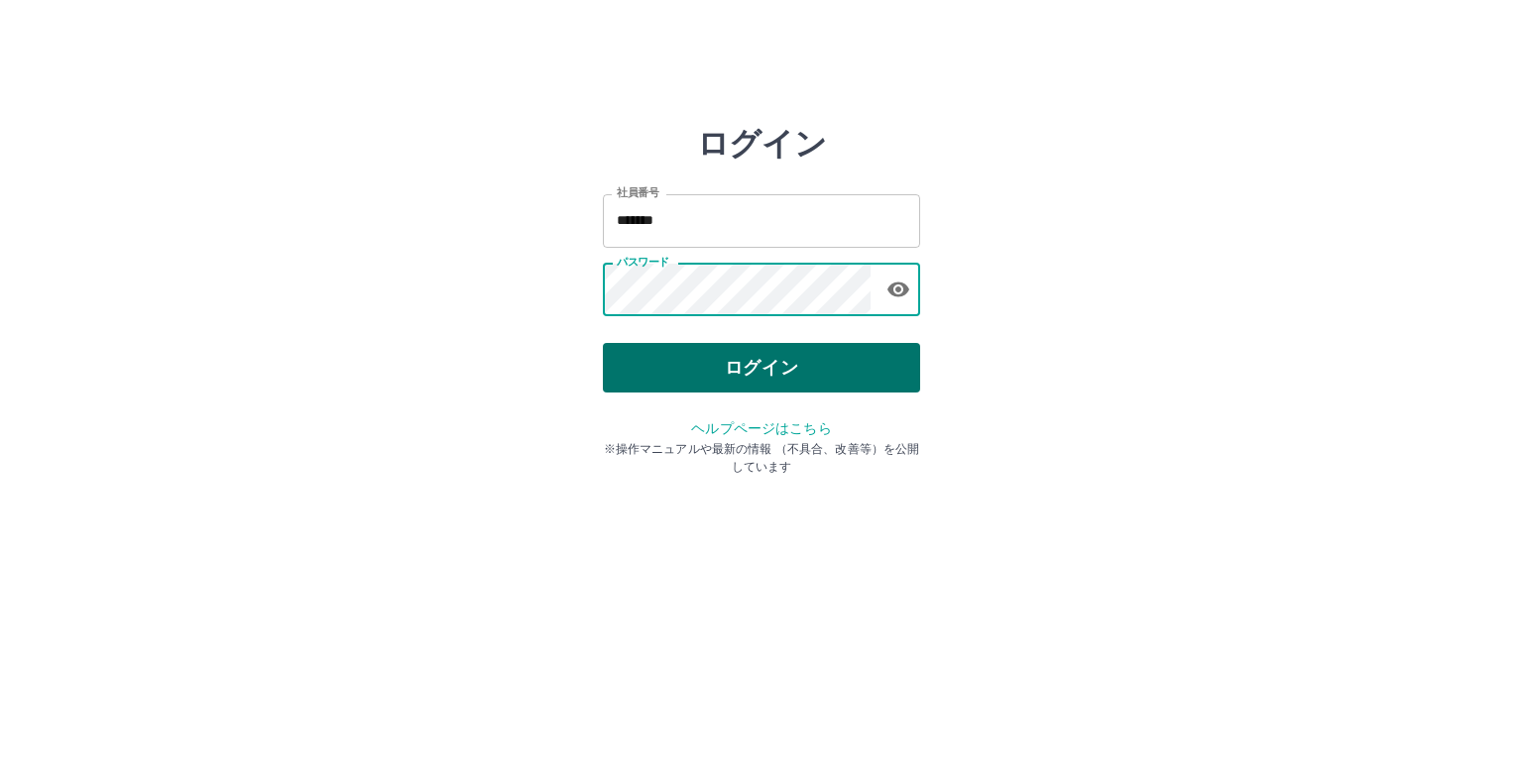 click on "ログイン" at bounding box center [762, 368] 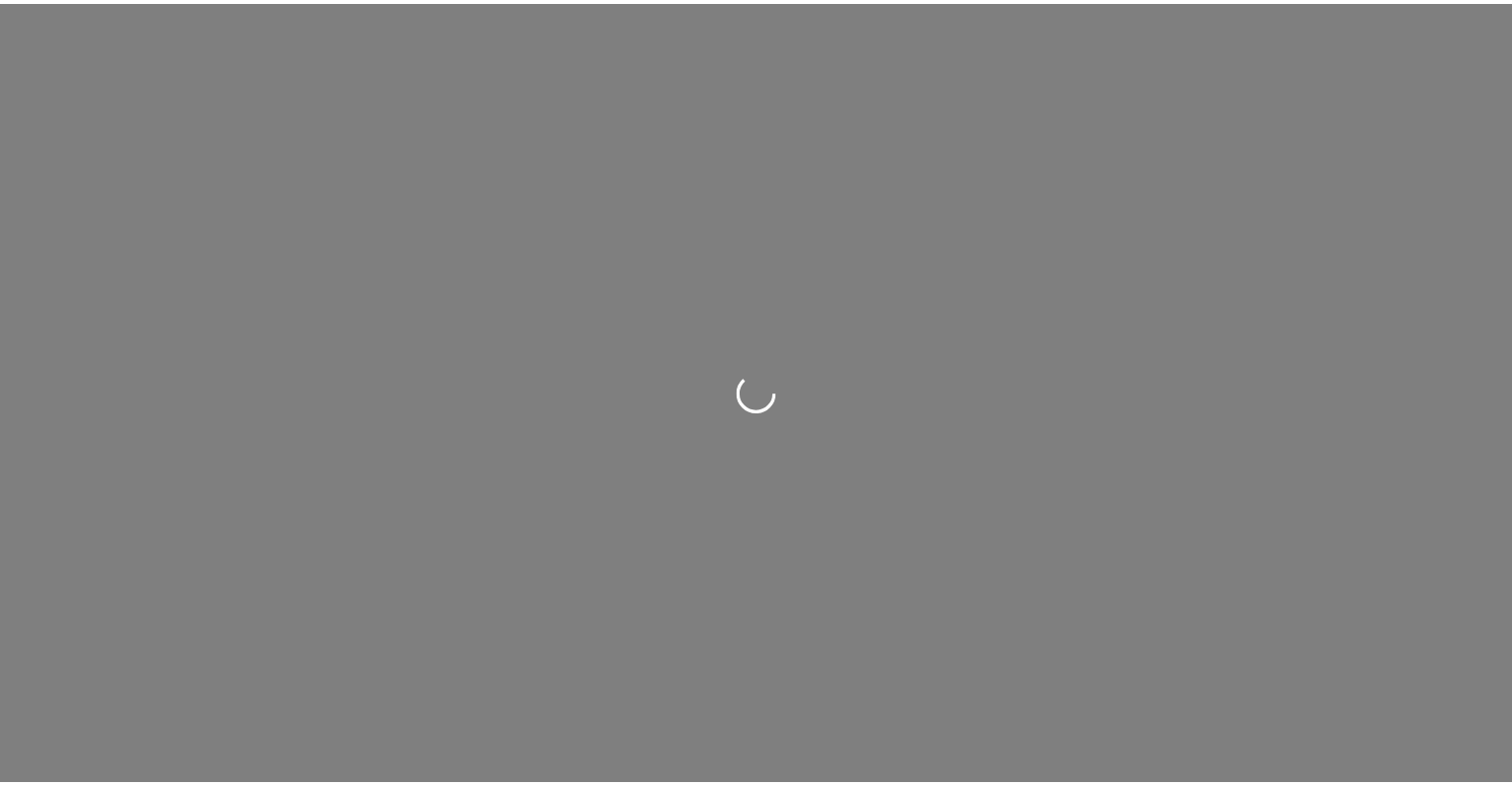 scroll, scrollTop: 0, scrollLeft: 0, axis: both 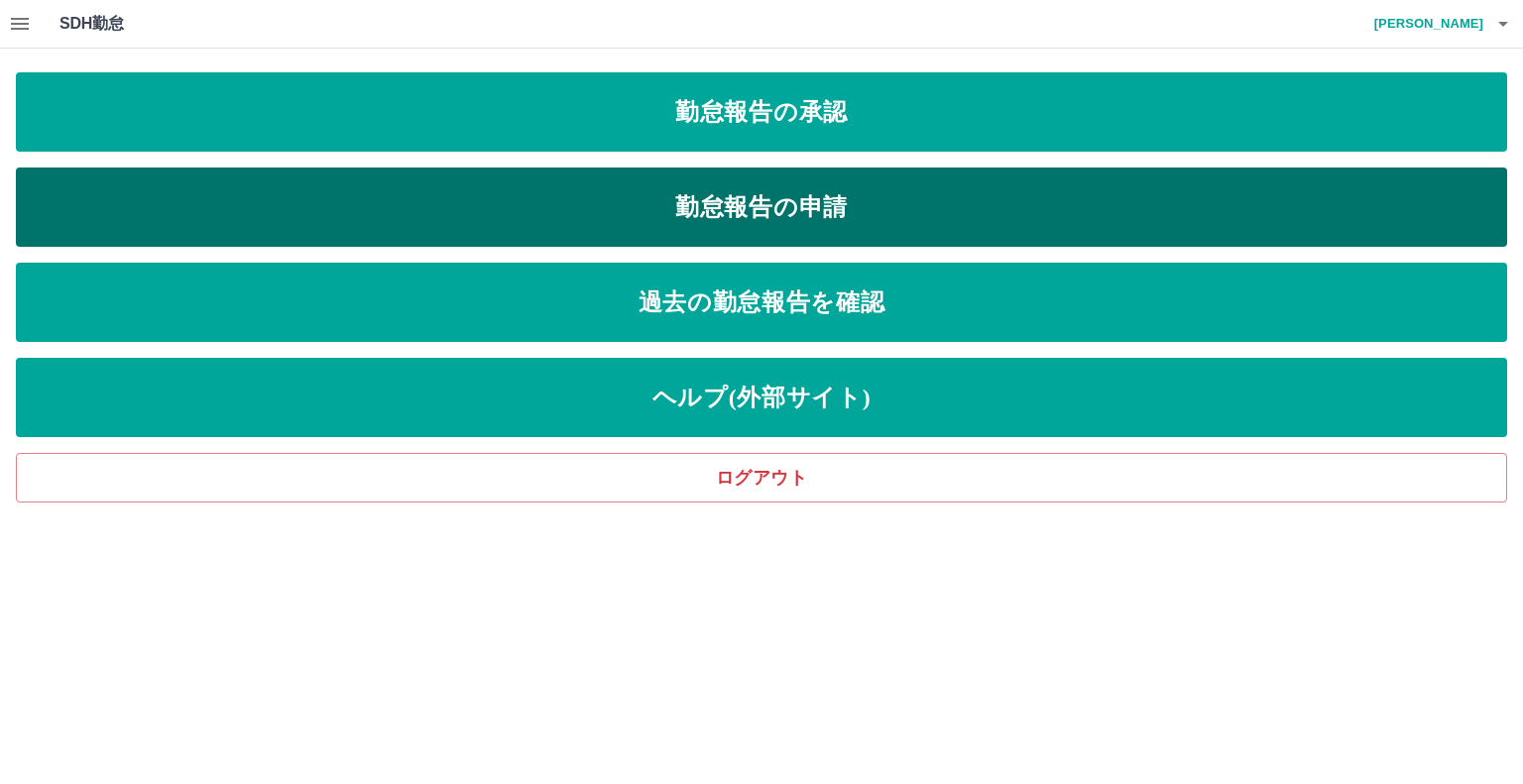 click on "勤怠報告の申請" at bounding box center (762, 207) 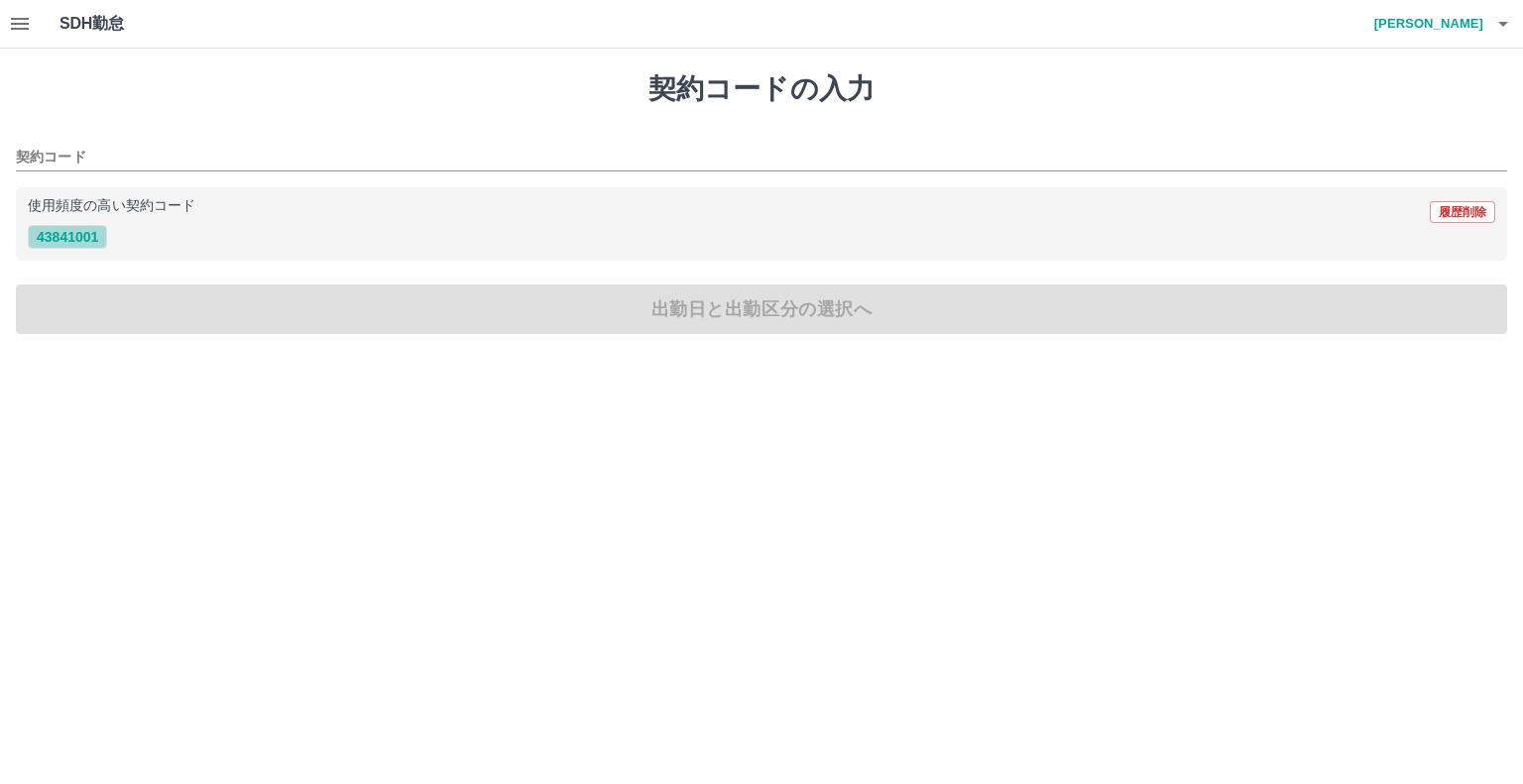 click on "43841001" at bounding box center [67, 237] 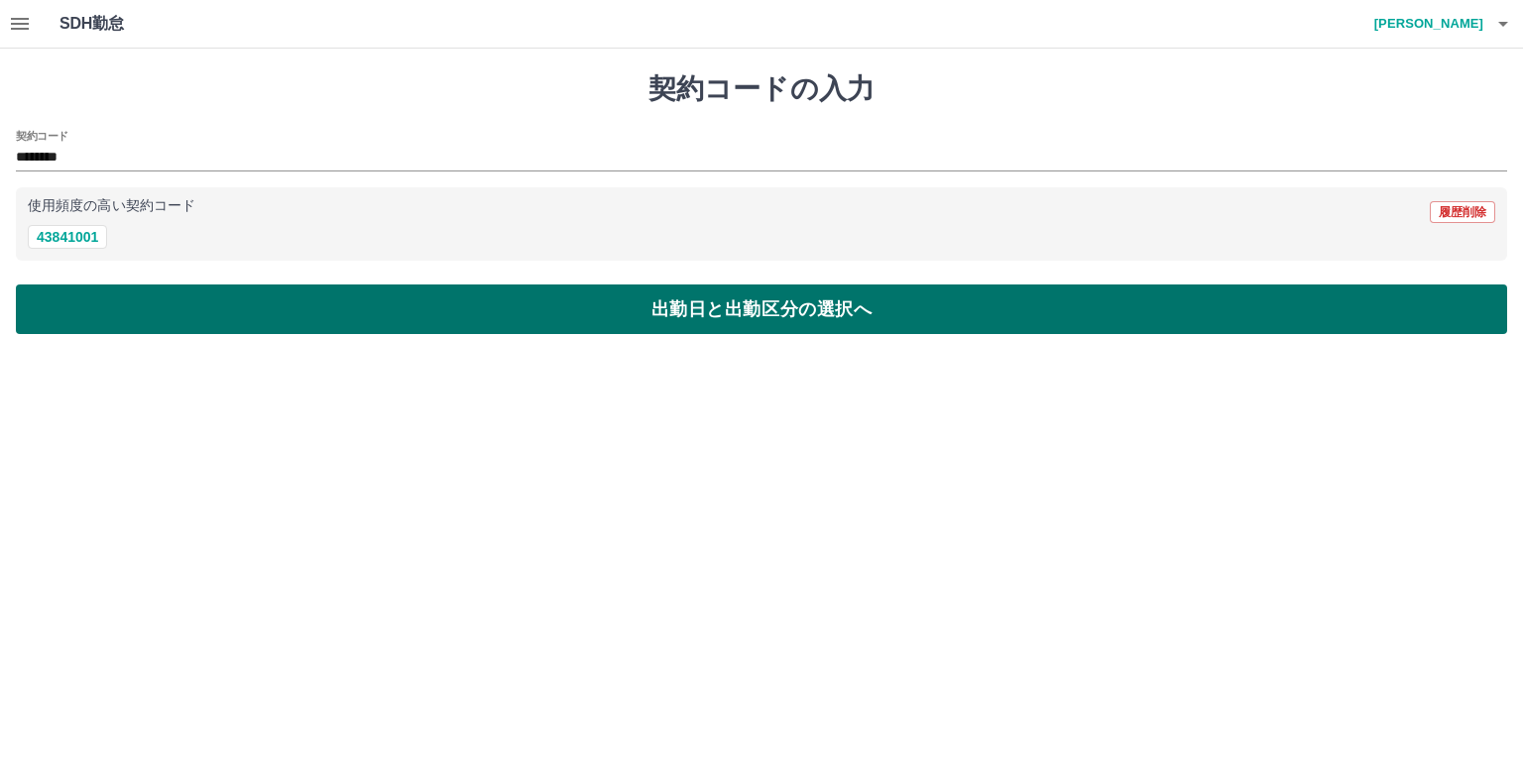 click on "出勤日と出勤区分の選択へ" at bounding box center [762, 309] 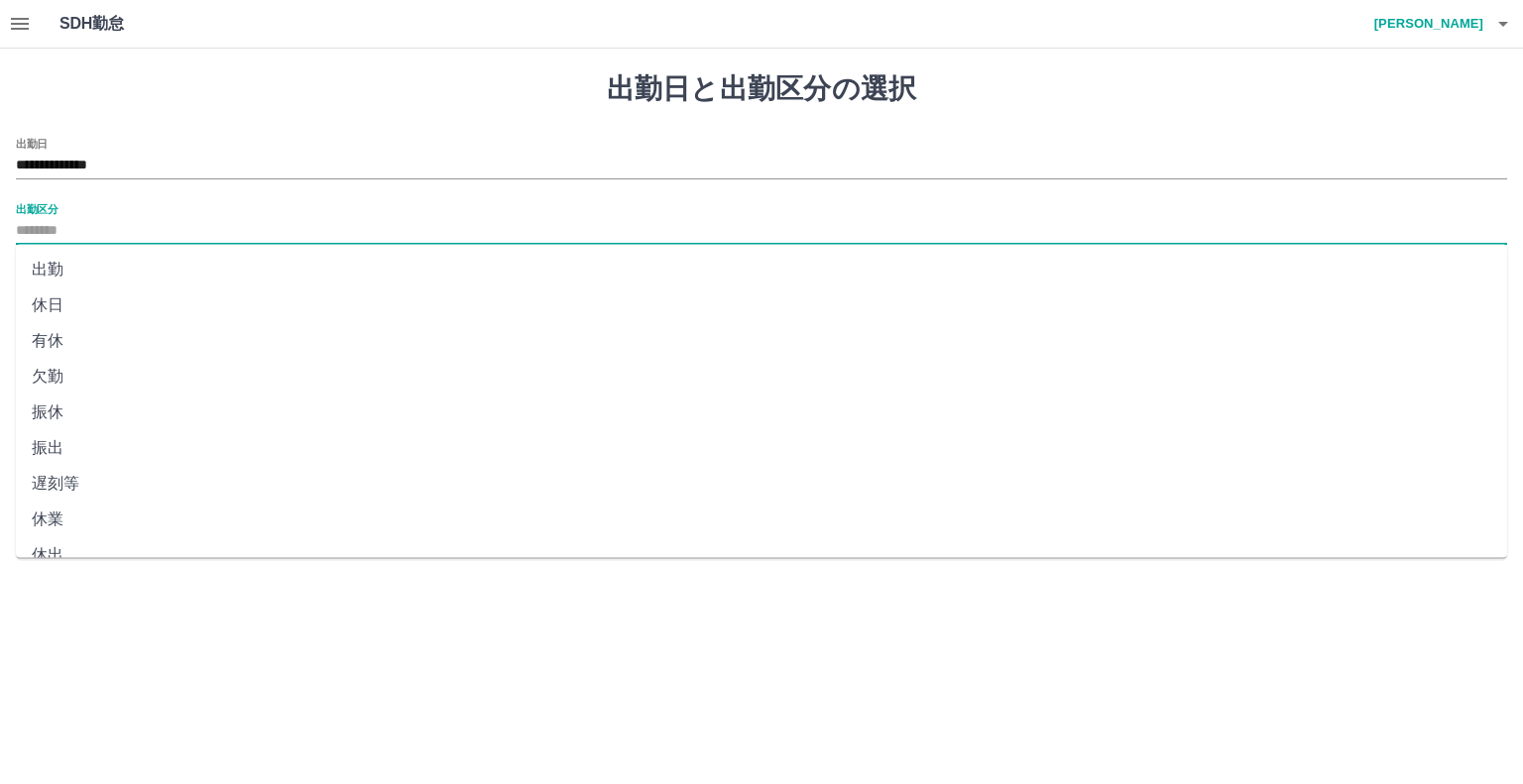 click on "出勤区分" at bounding box center (762, 231) 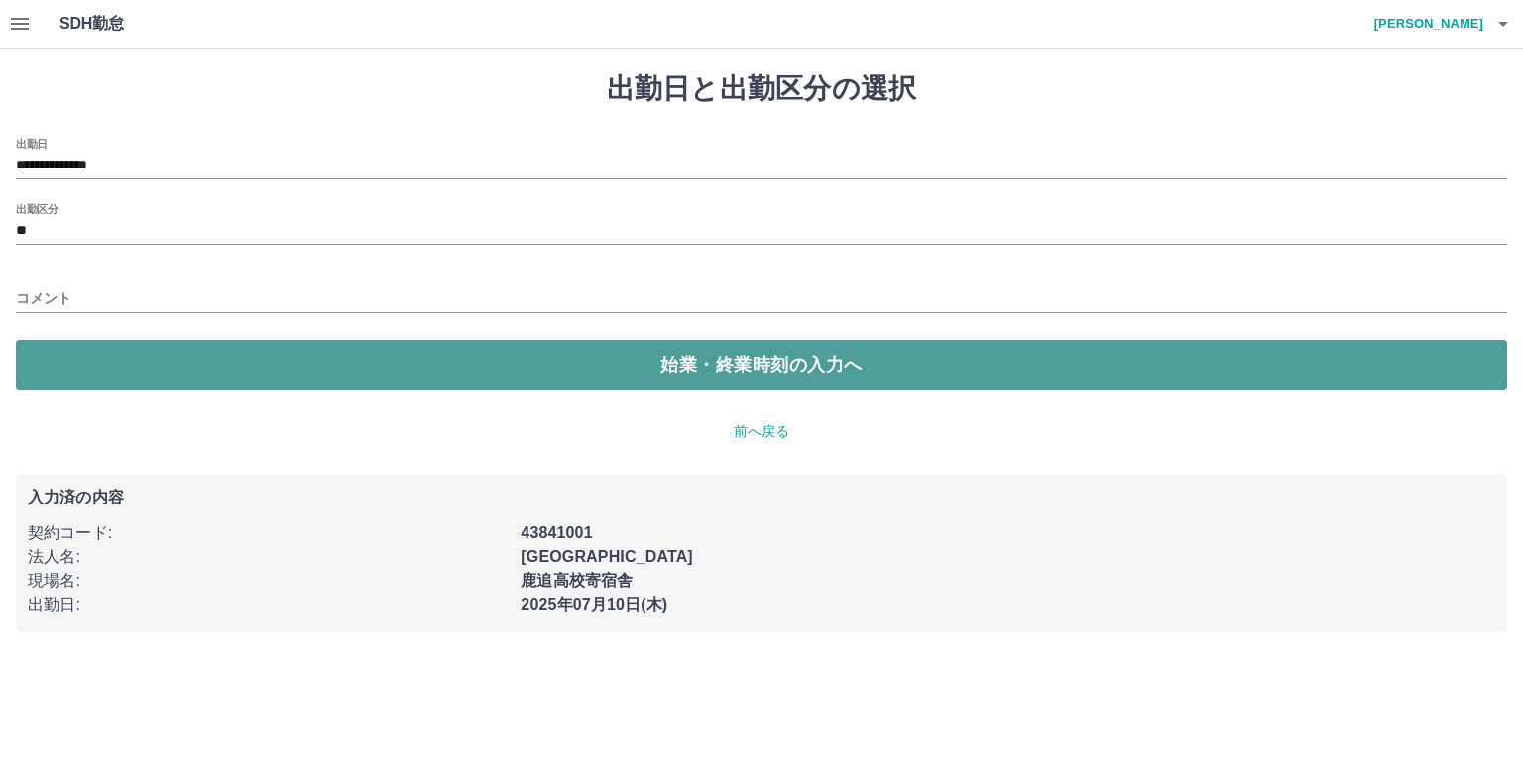 click on "始業・終業時刻の入力へ" at bounding box center [762, 365] 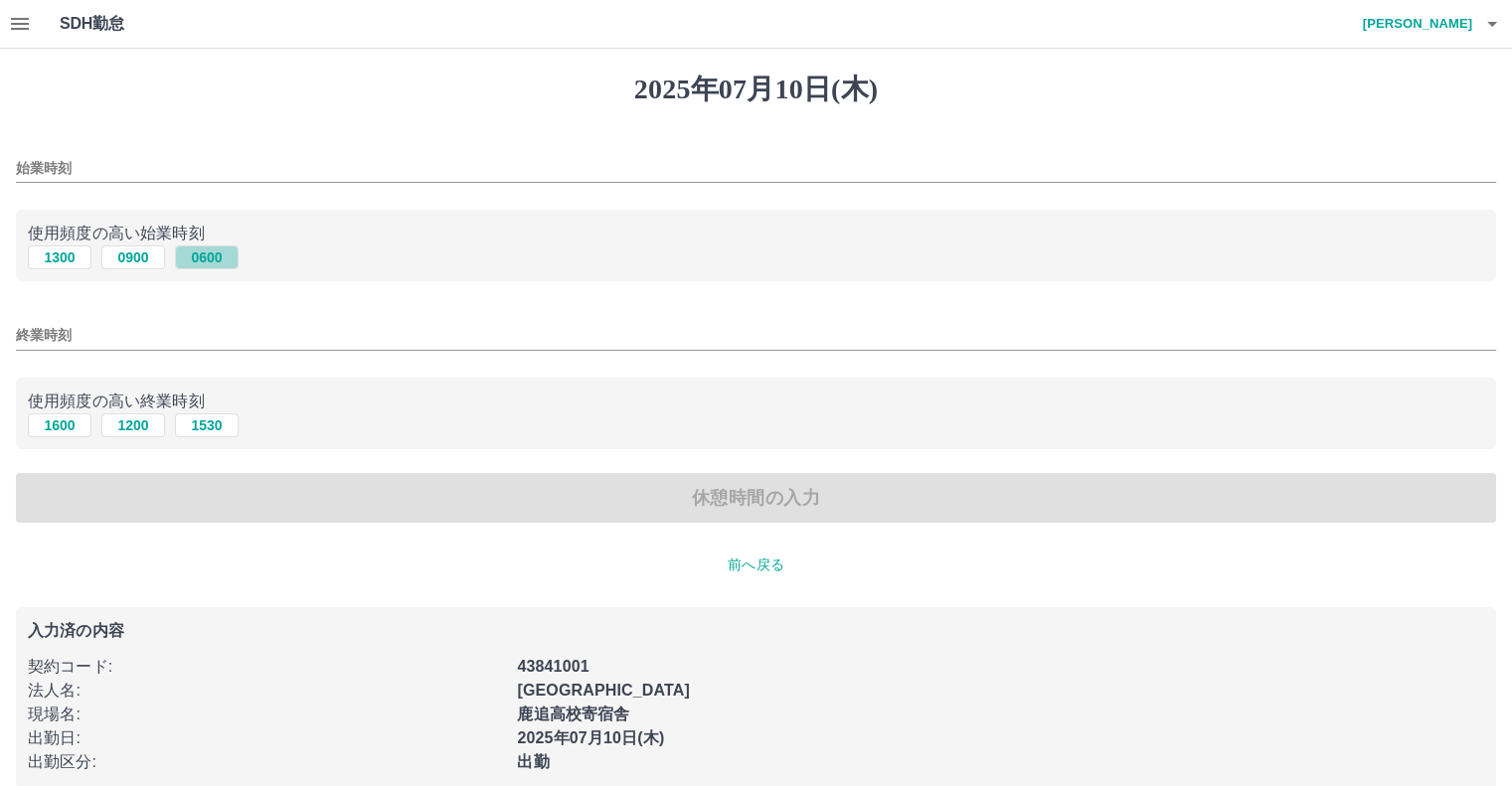 click on "0600" at bounding box center [207, 257] 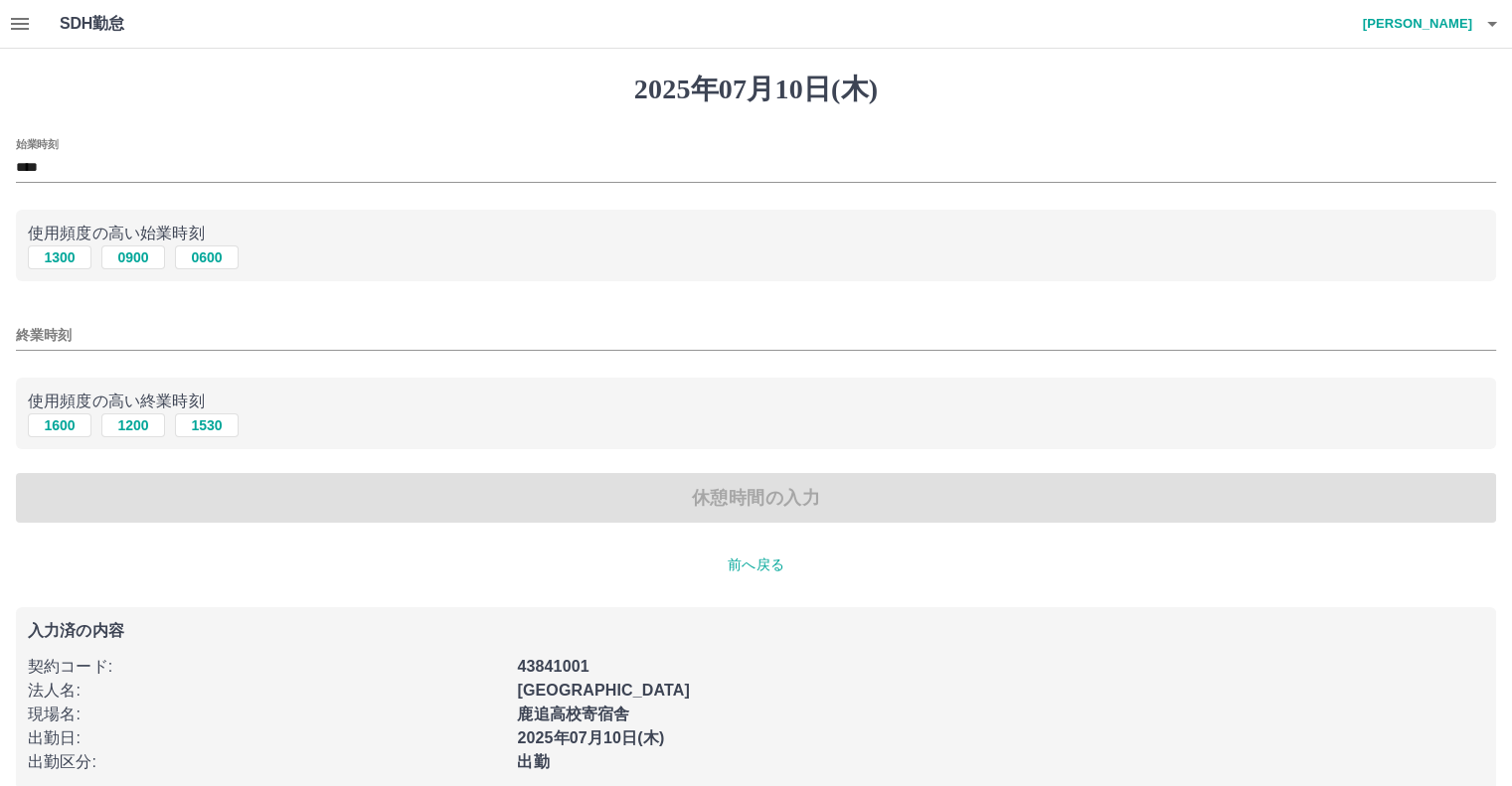 click on "終業時刻" at bounding box center (756, 335) 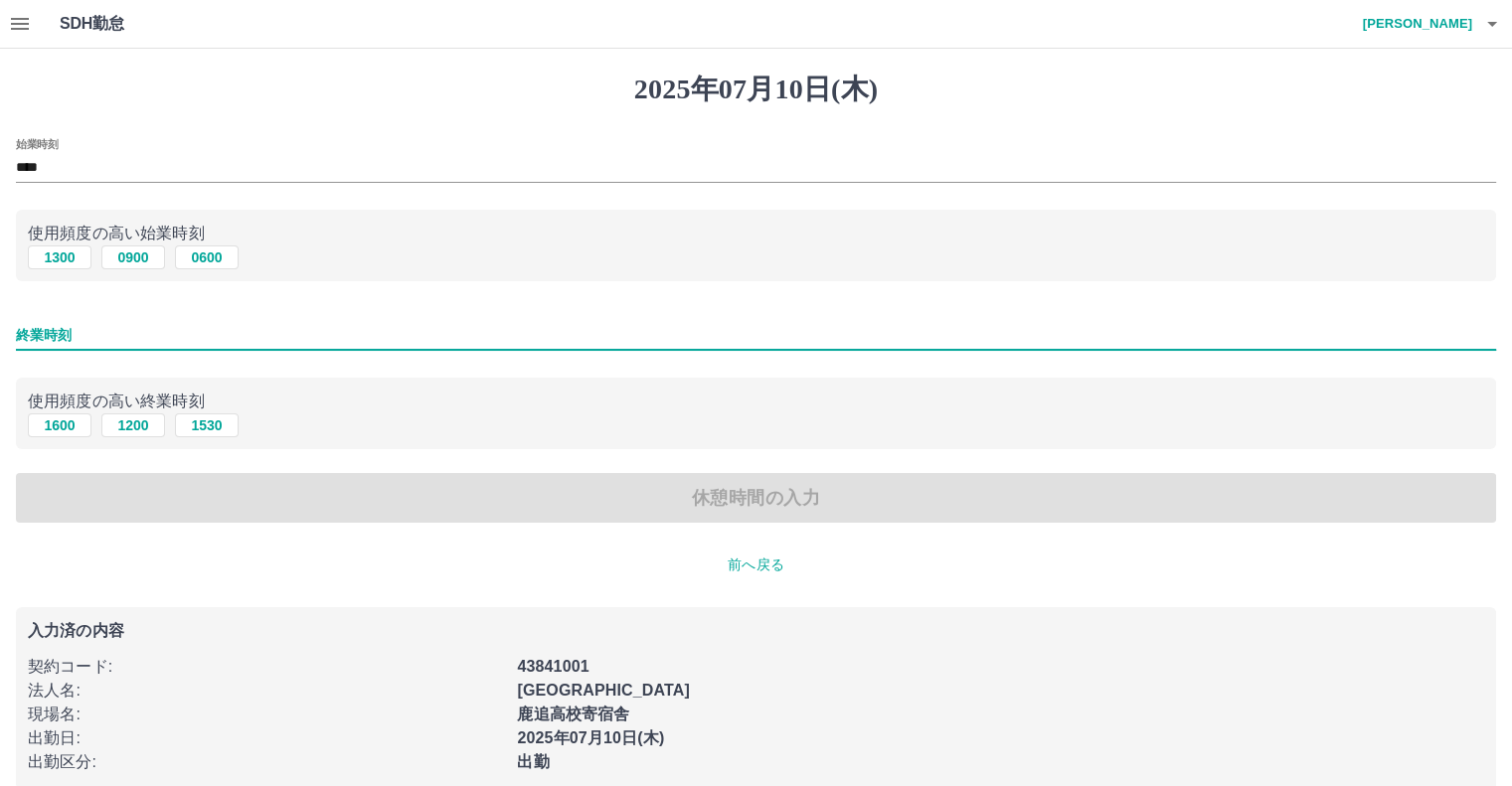 type on "****" 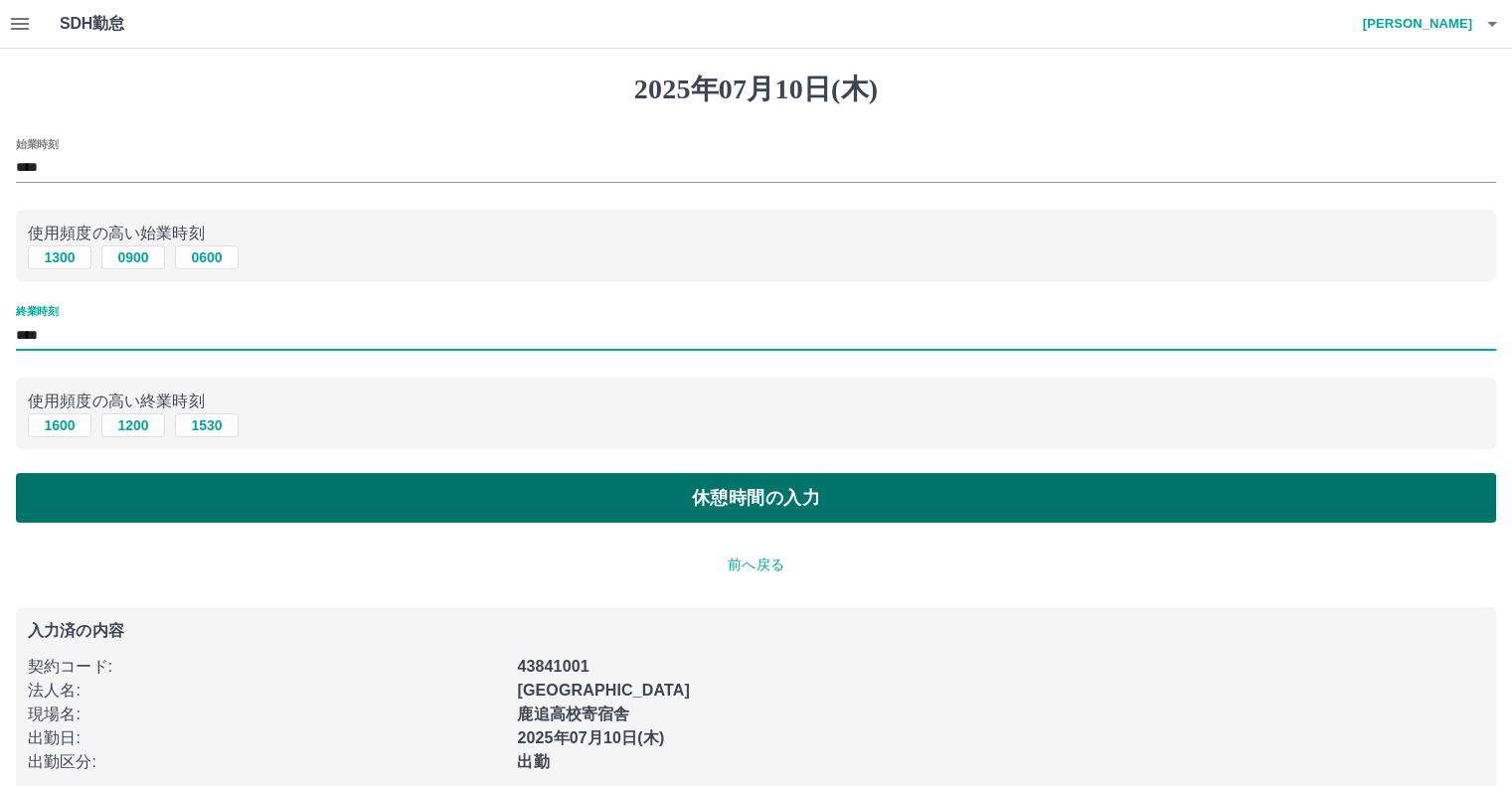 click on "休憩時間の入力" at bounding box center [756, 498] 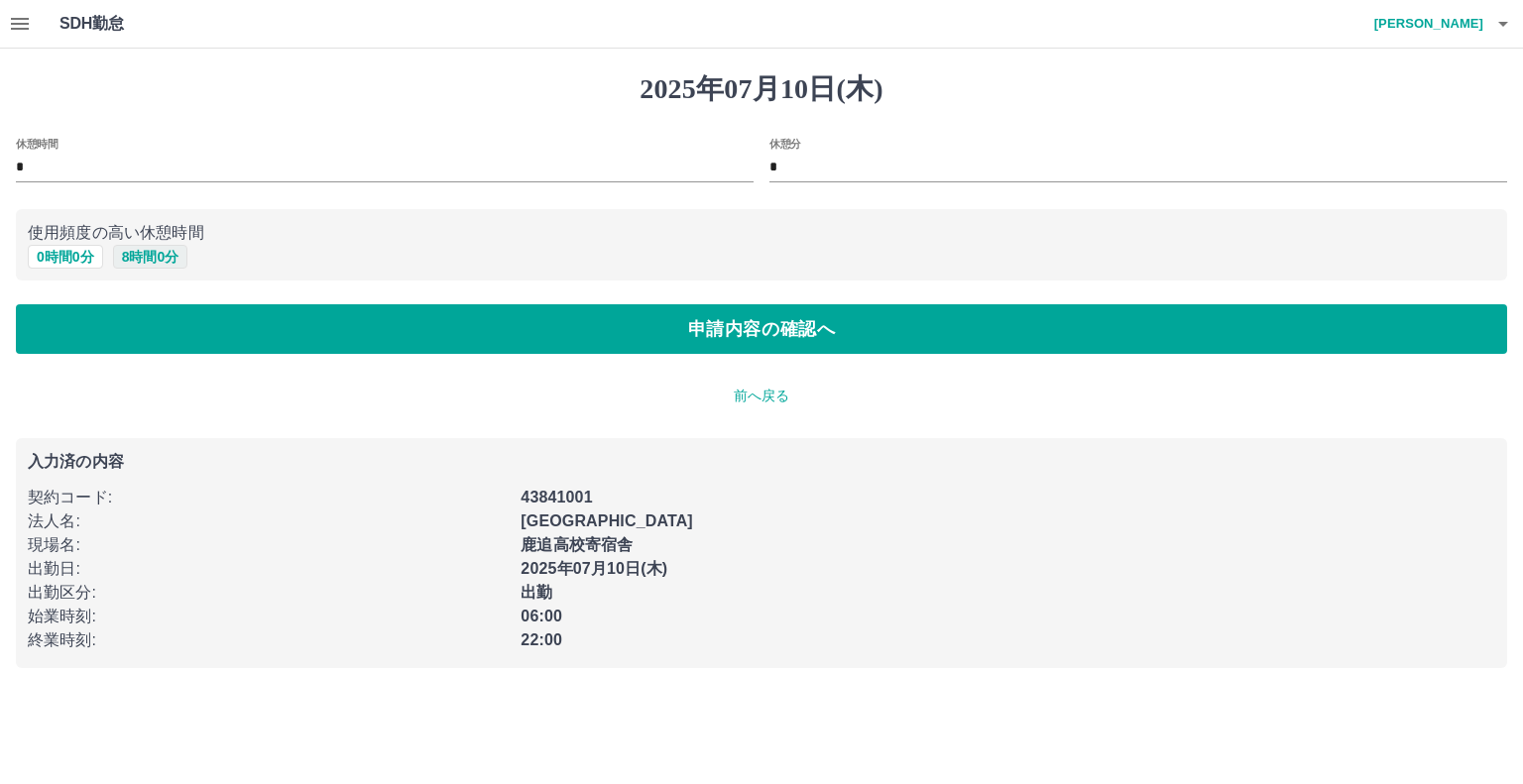 click on "8 時間 0 分" at bounding box center [151, 257] 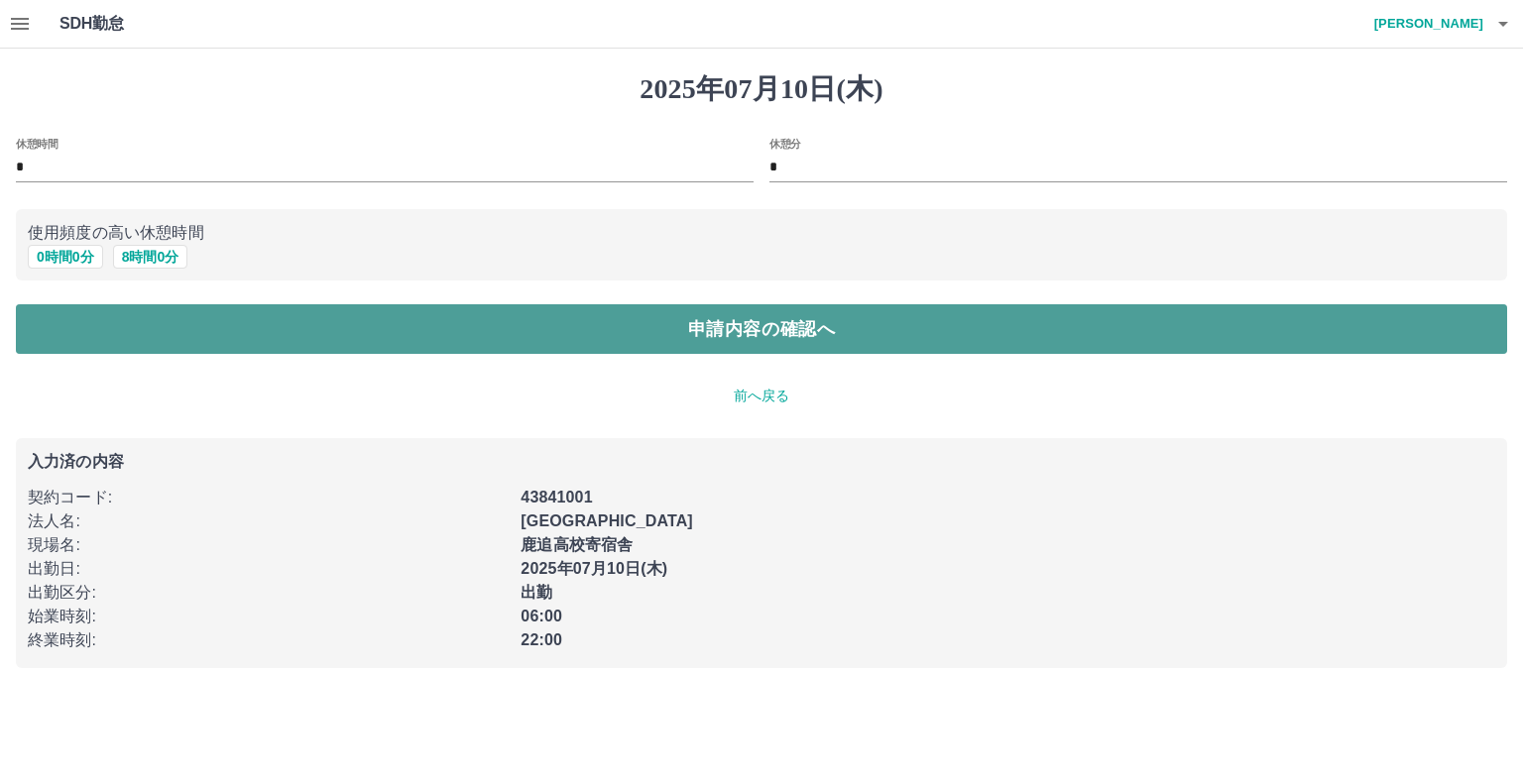 click on "申請内容の確認へ" at bounding box center [762, 329] 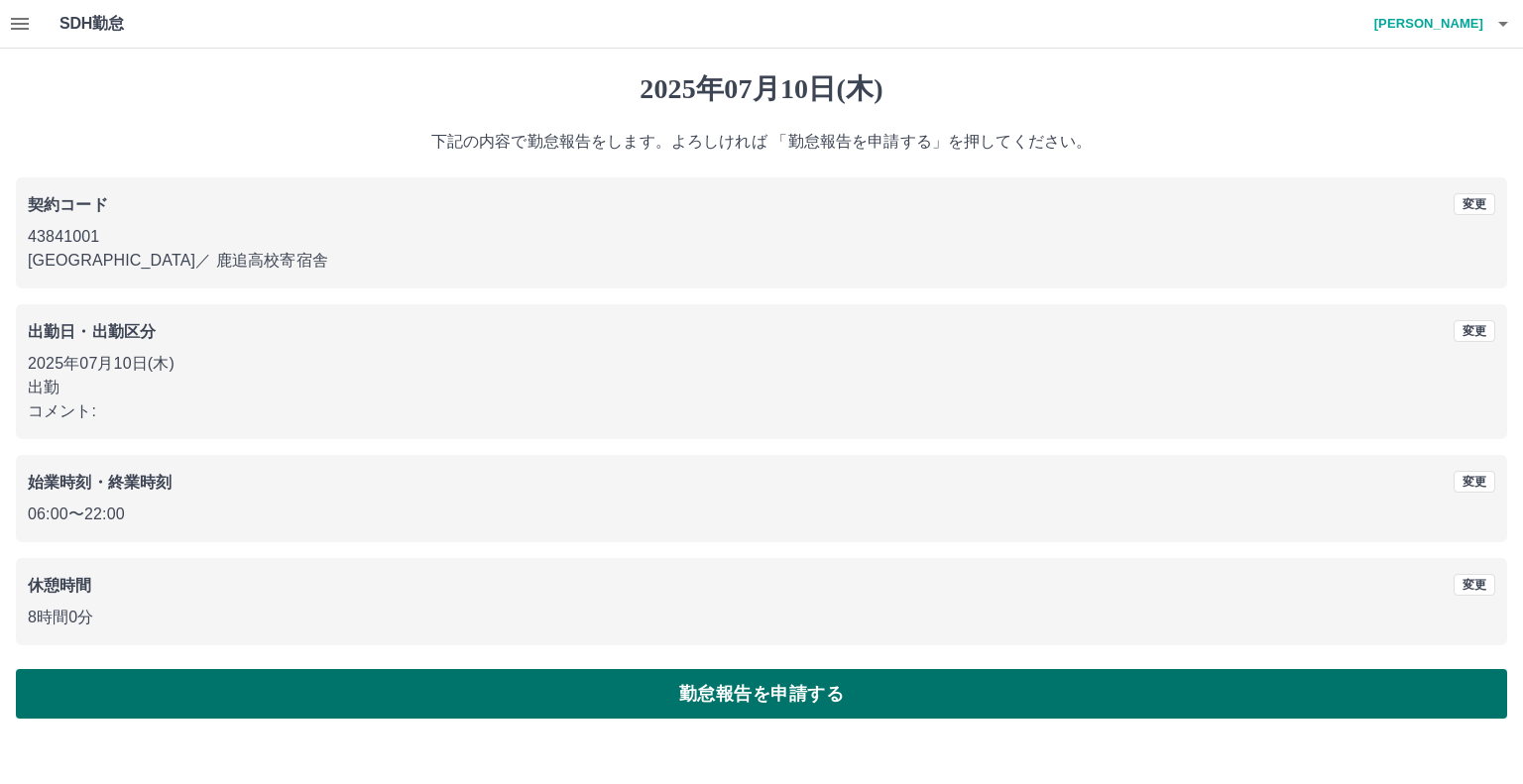 click on "勤怠報告を申請する" at bounding box center (762, 694) 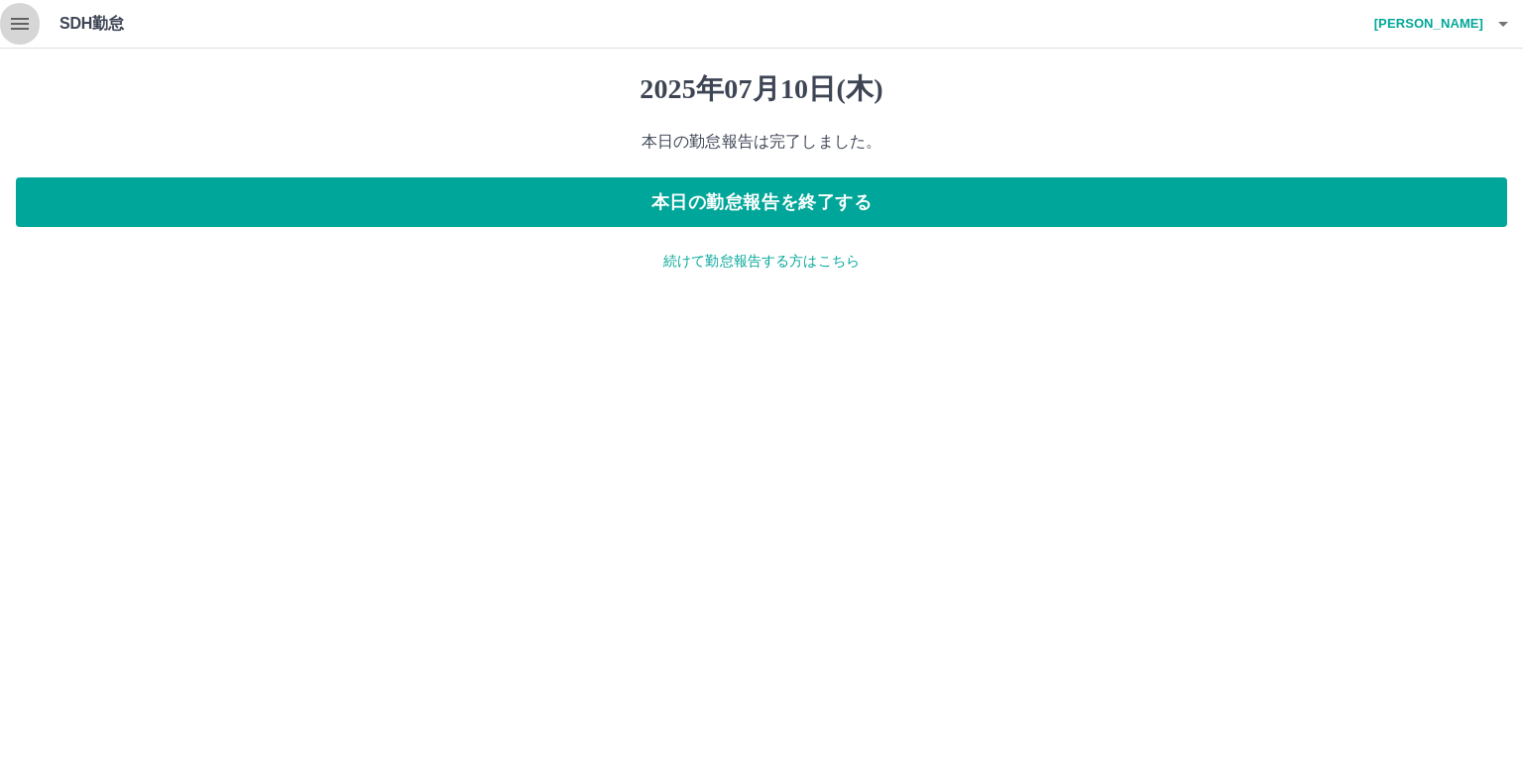 click 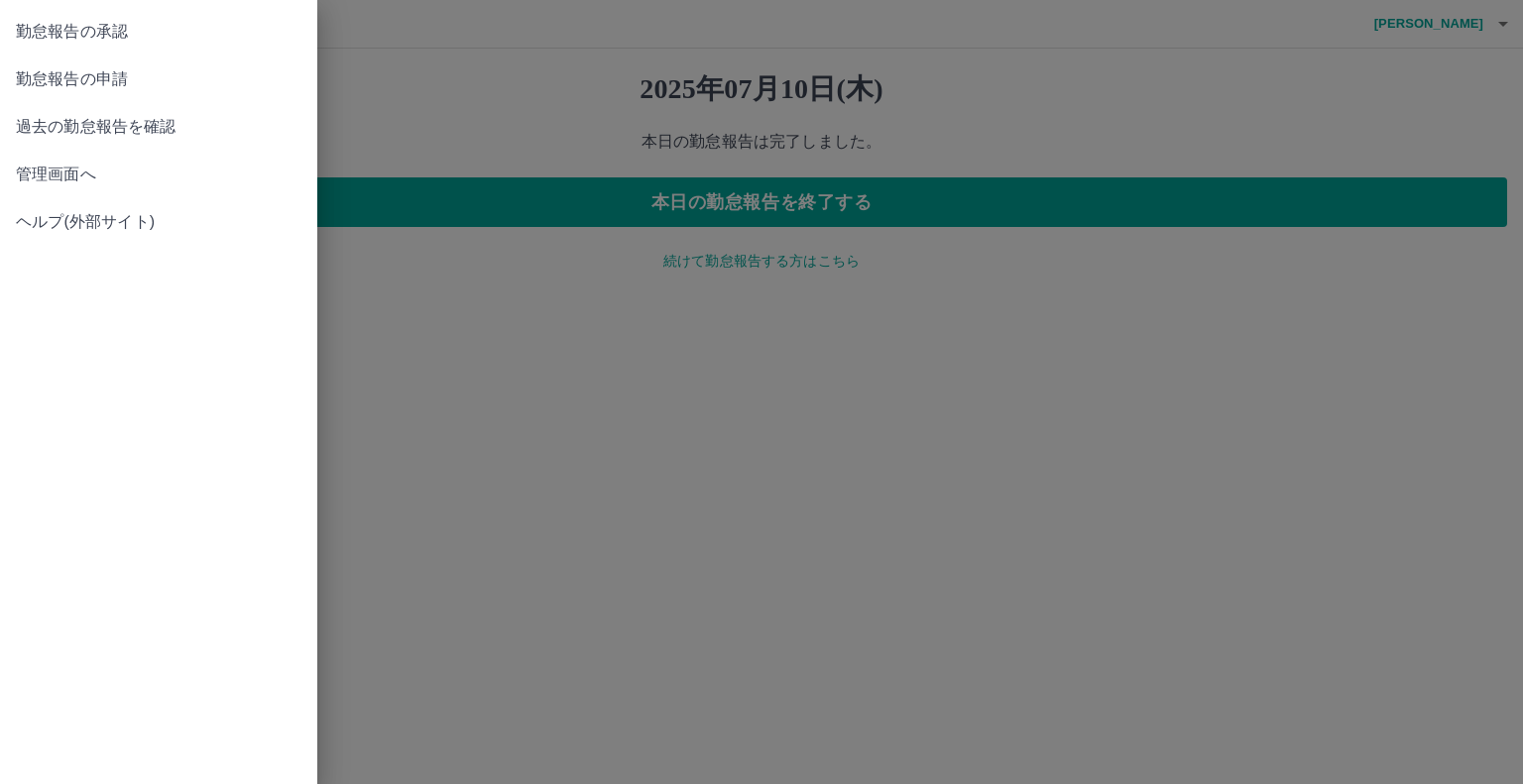 click on "管理画面へ" at bounding box center [159, 174] 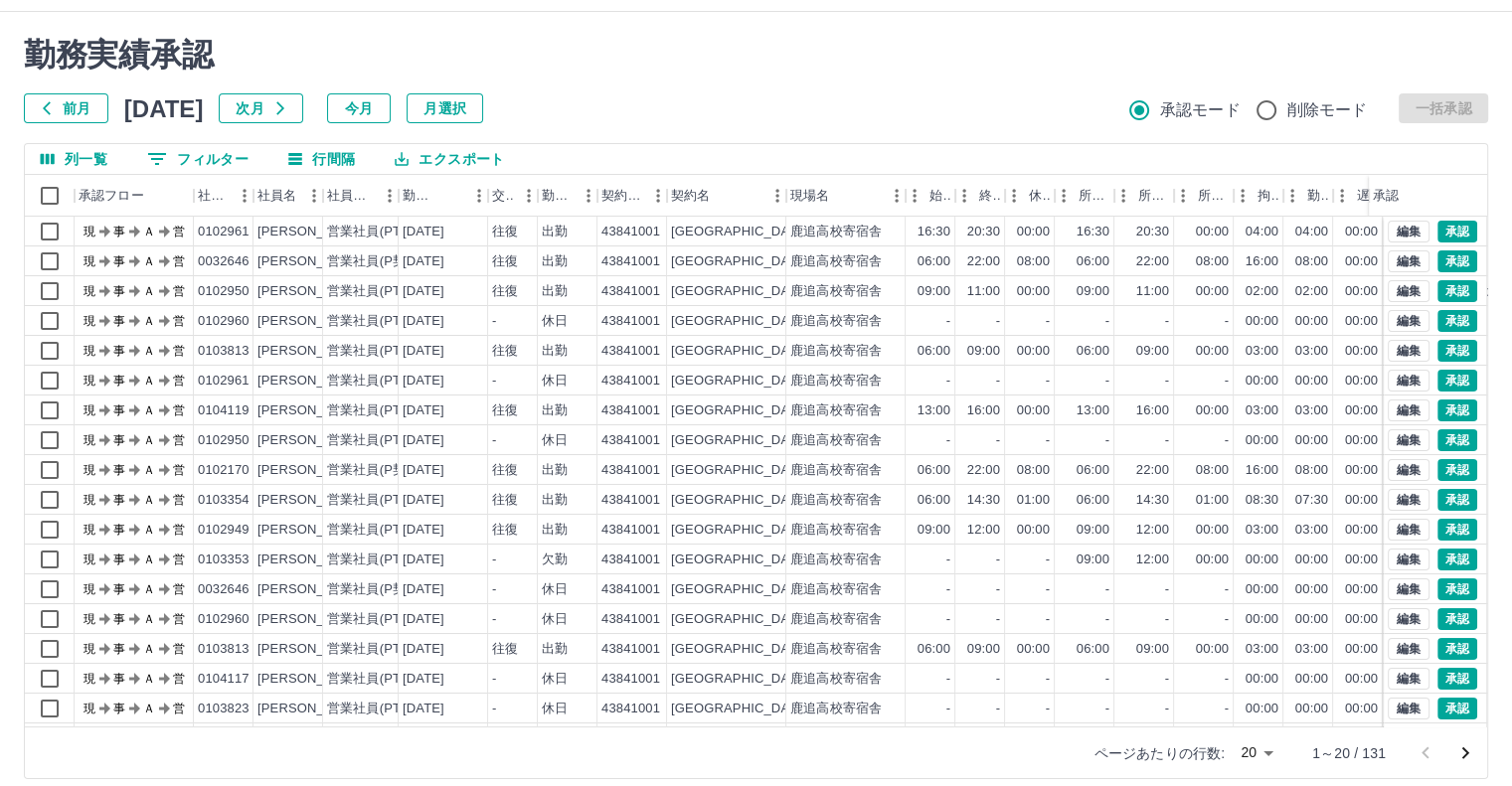 scroll, scrollTop: 54, scrollLeft: 0, axis: vertical 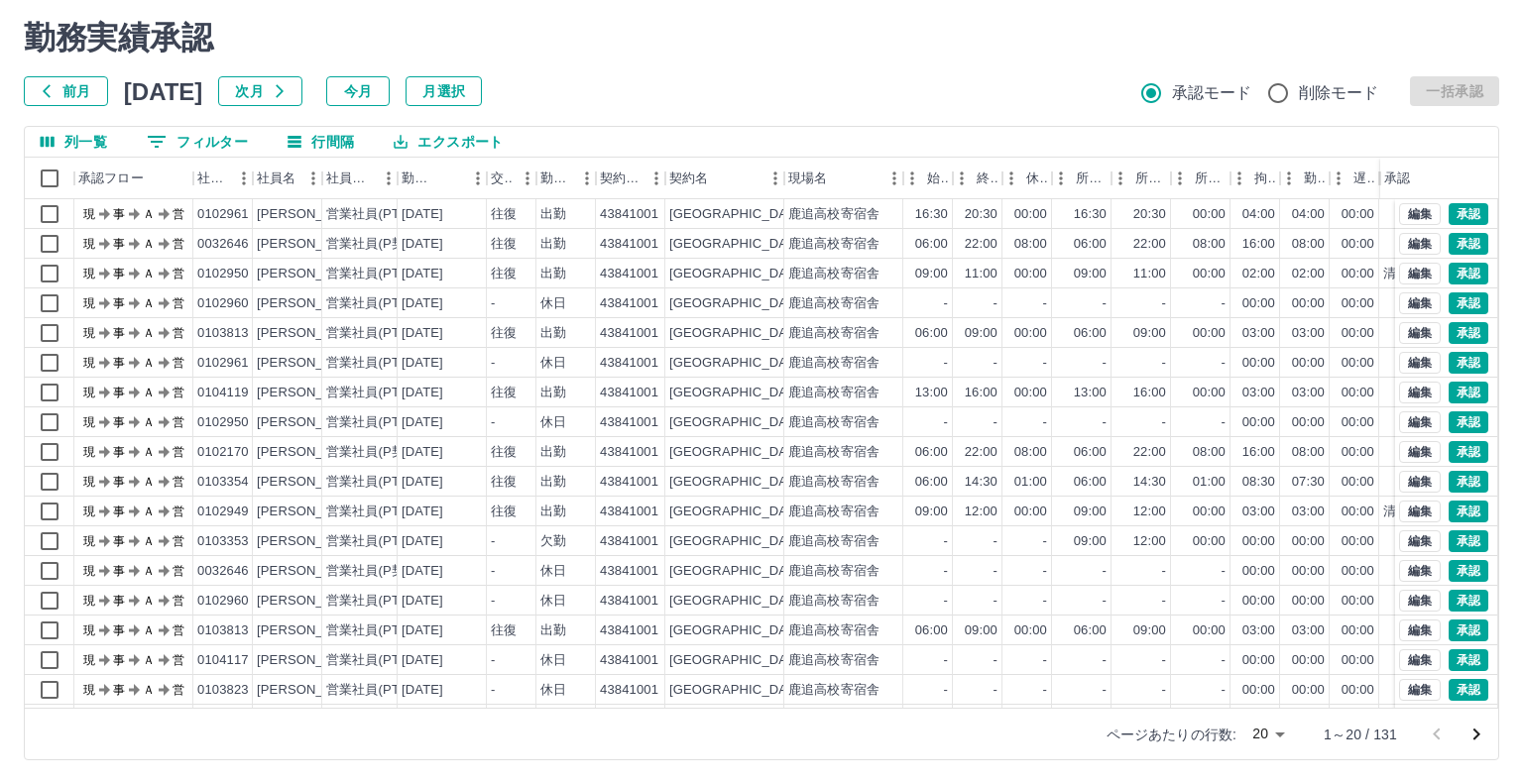 click on "SDH勤怠 [PERSON_NAME] 勤務実績承認 前月 [DATE] 次月 今月 月選択 承認モード 削除モード 一括承認 列一覧 0 フィルター 行間隔 エクスポート 承認フロー 社員番号 社員名 社員区分 勤務日 交通費 勤務区分 契約コード 契約名 現場名 始業 終業 休憩 所定開始 所定終業 所定休憩 拘束 勤務 遅刻等 コメント ステータス 承認 現 事 Ａ 営 0102961 [PERSON_NAME] 営業社員(PT契約) [DATE] 往復 出勤 43841001 [GEOGRAPHIC_DATA] 16:30 20:30 00:00 16:30 20:30 00:00 04:00 04:00 00:00 現場責任者承認待 現 事 Ａ 営 0032646 [PERSON_NAME] 営業社員(P契約) [DATE] 往復 出勤 43841001 [GEOGRAPHIC_DATA] 06:00 22:00 08:00 06:00 22:00 08:00 16:00 08:00 00:00 現場責任者承認待 現 事 Ａ 営 0102950 [PERSON_NAME] 営業社員(PT契約) [DATE] 往復 出勤 43841001 [GEOGRAPHIC_DATA]寄宿舎 09:00 11:00 00:00 09:00 11:00 00:00 02:00 02:00" at bounding box center (762, 365) 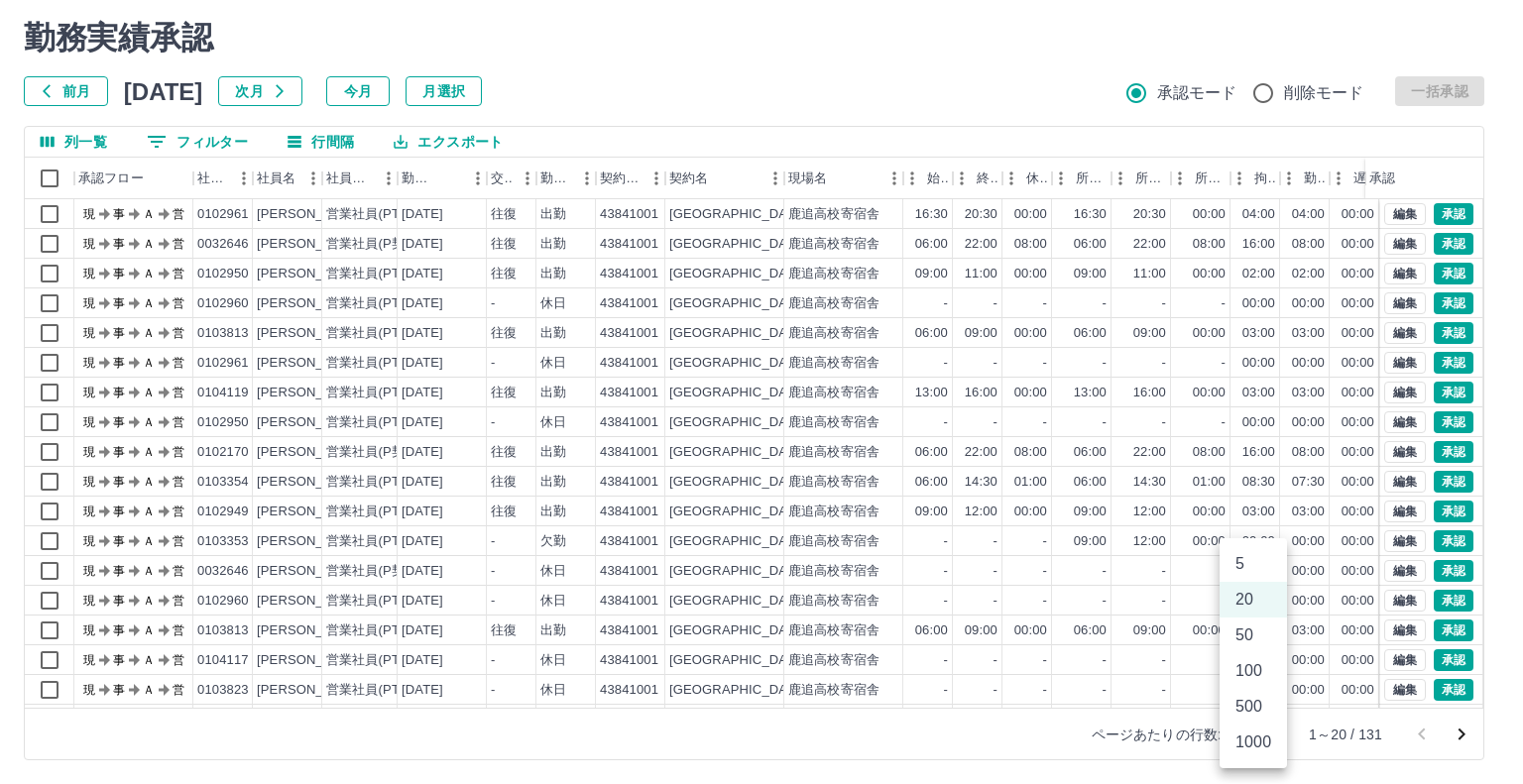 click on "100" at bounding box center (1253, 671) 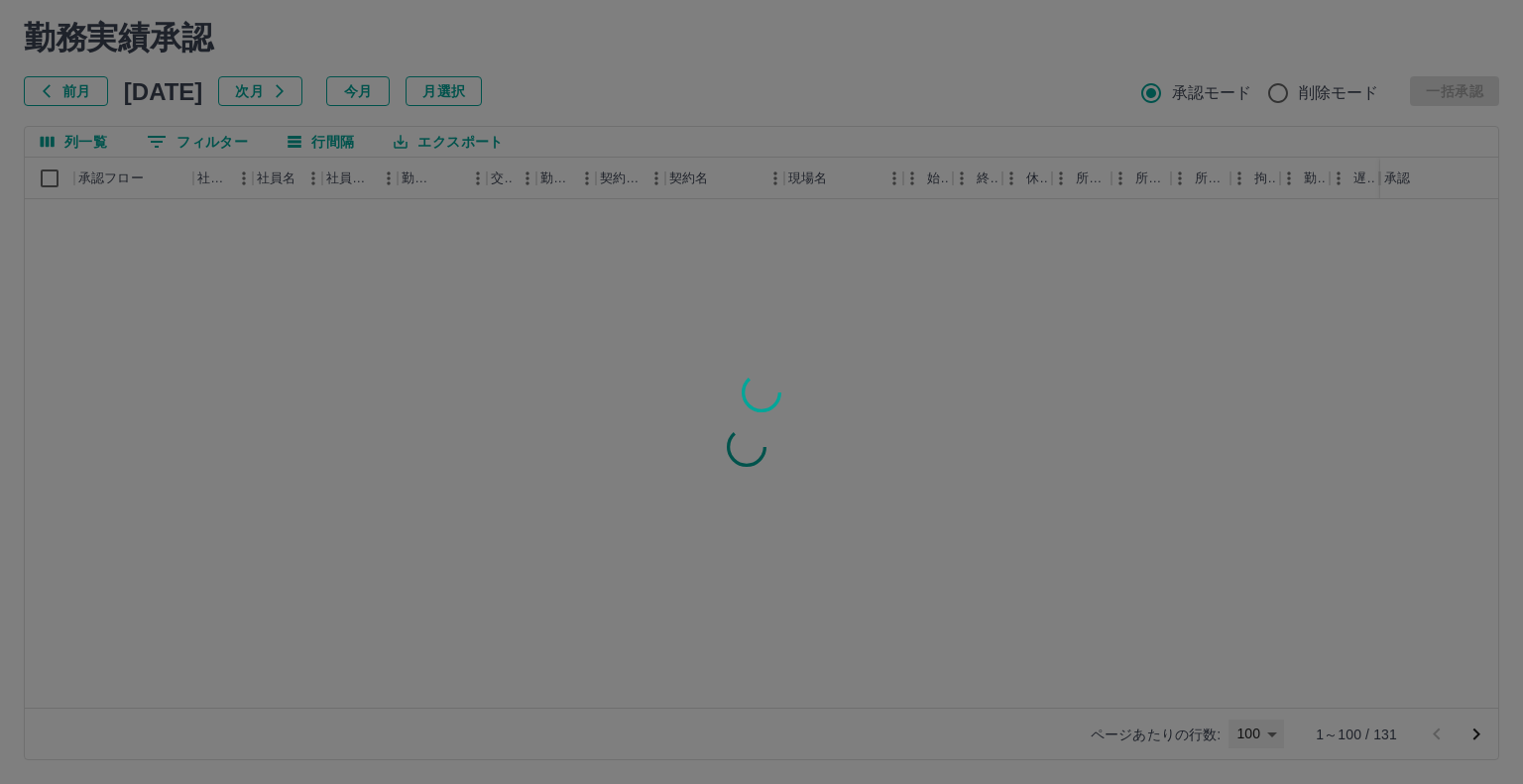 type on "***" 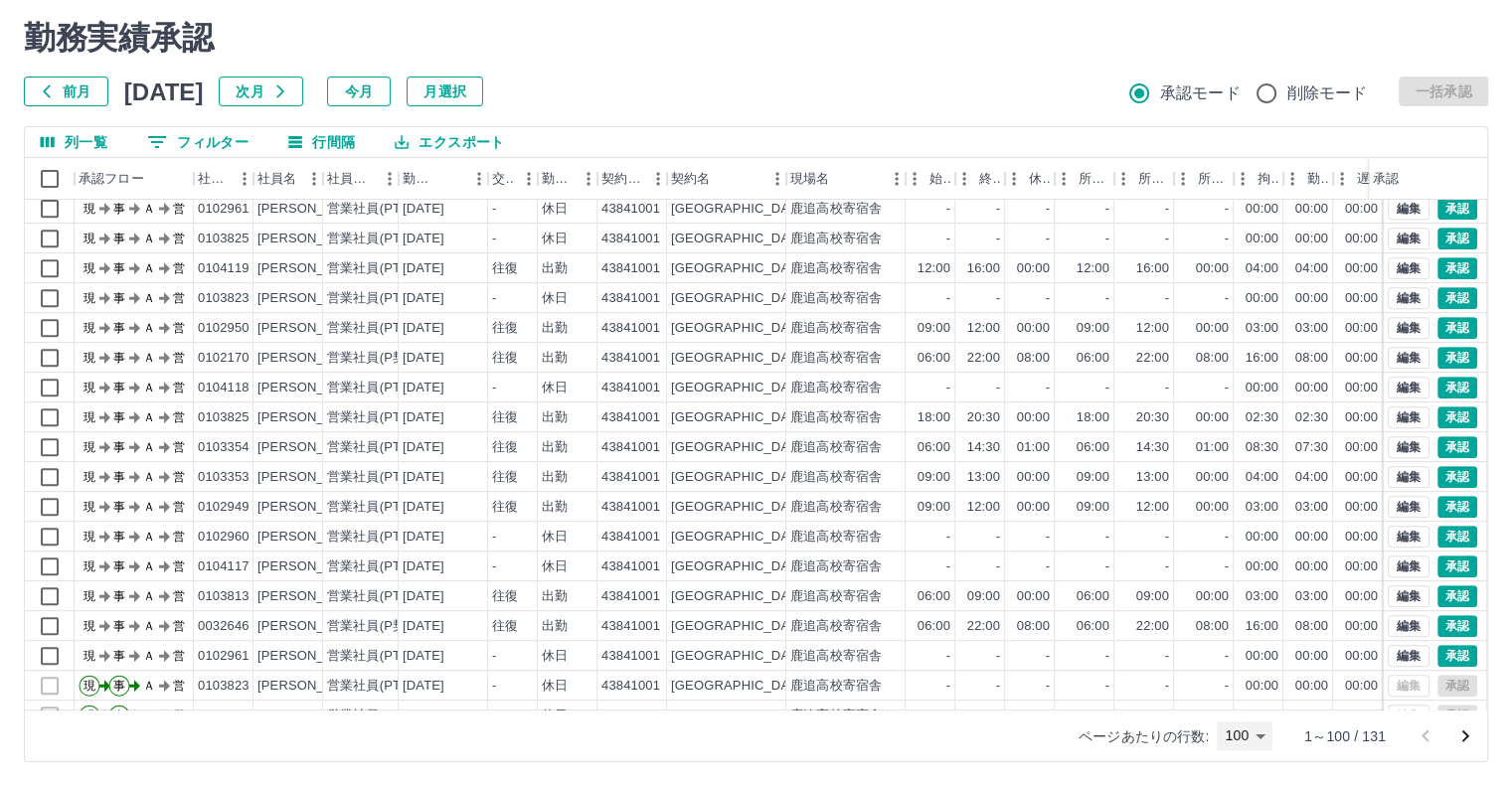 scroll, scrollTop: 919, scrollLeft: 0, axis: vertical 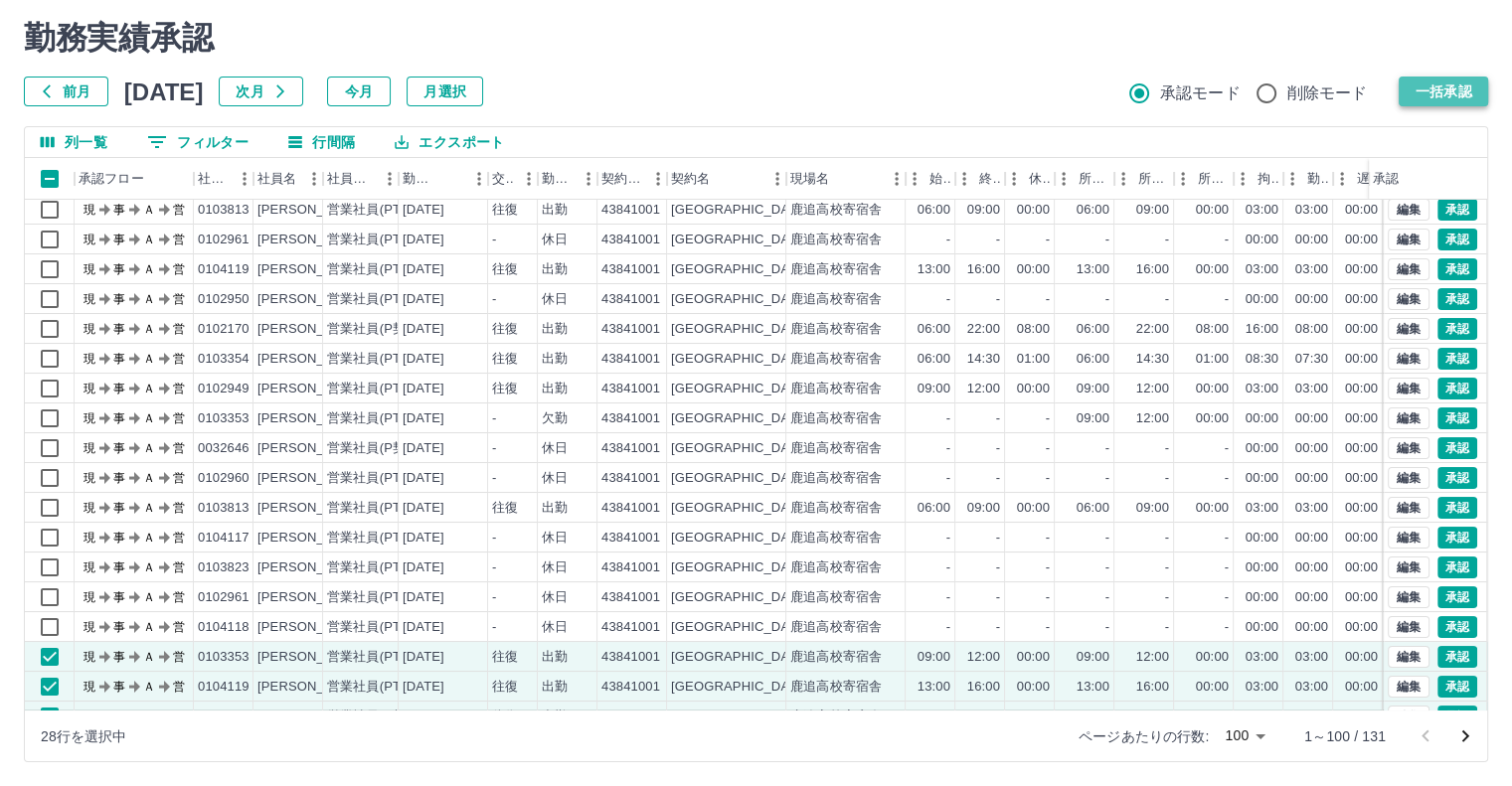 click on "一括承認" at bounding box center (1443, 91) 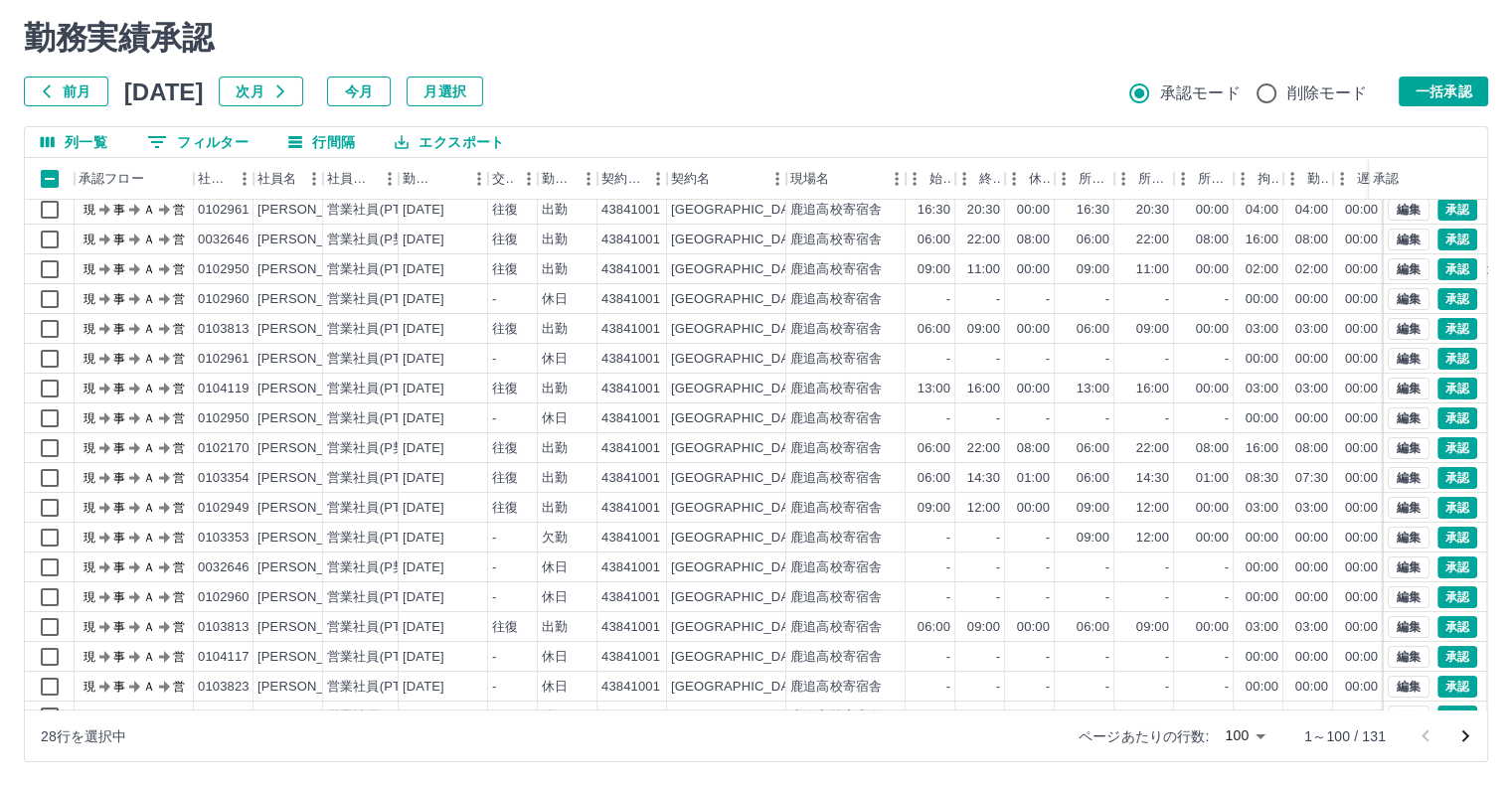 scroll, scrollTop: 0, scrollLeft: 0, axis: both 